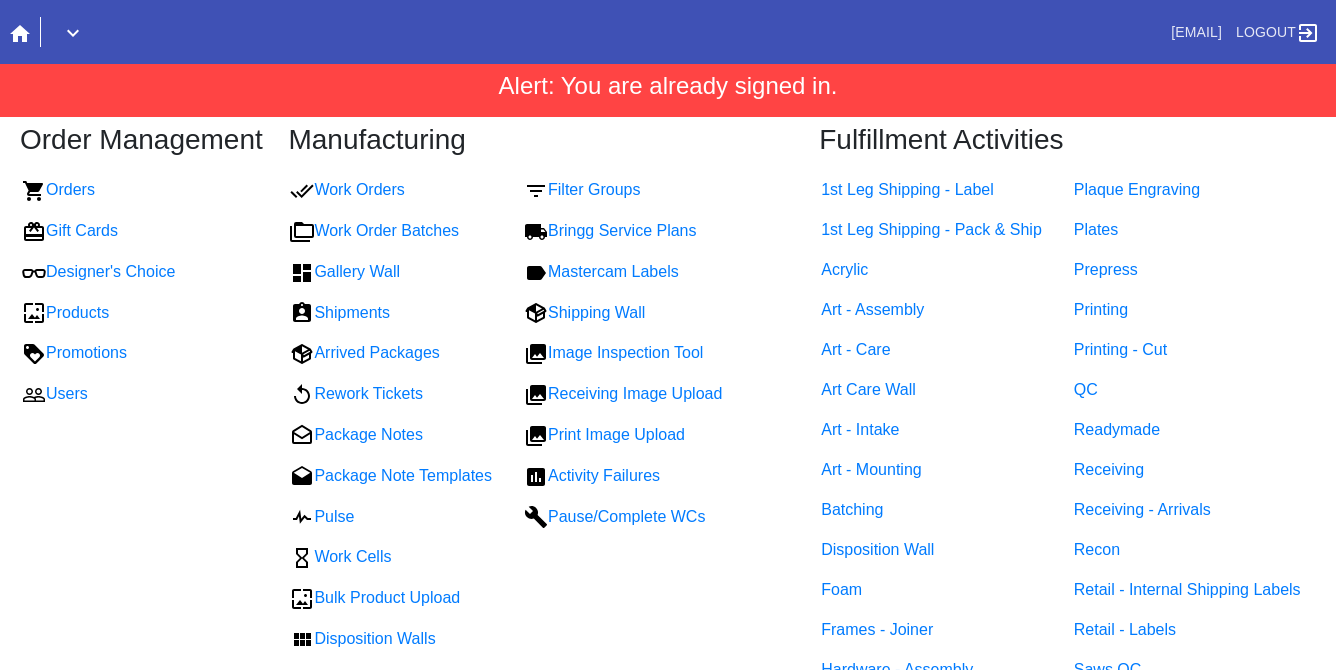 scroll, scrollTop: 0, scrollLeft: 0, axis: both 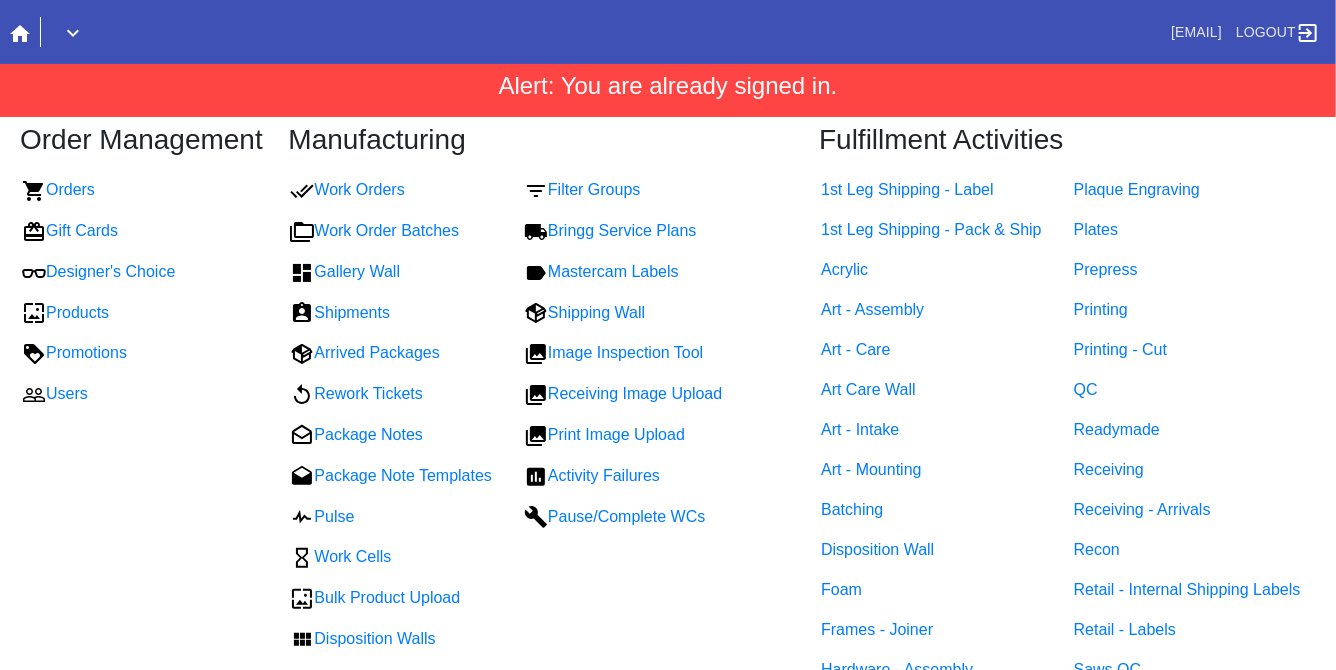 click at bounding box center [20, 34] 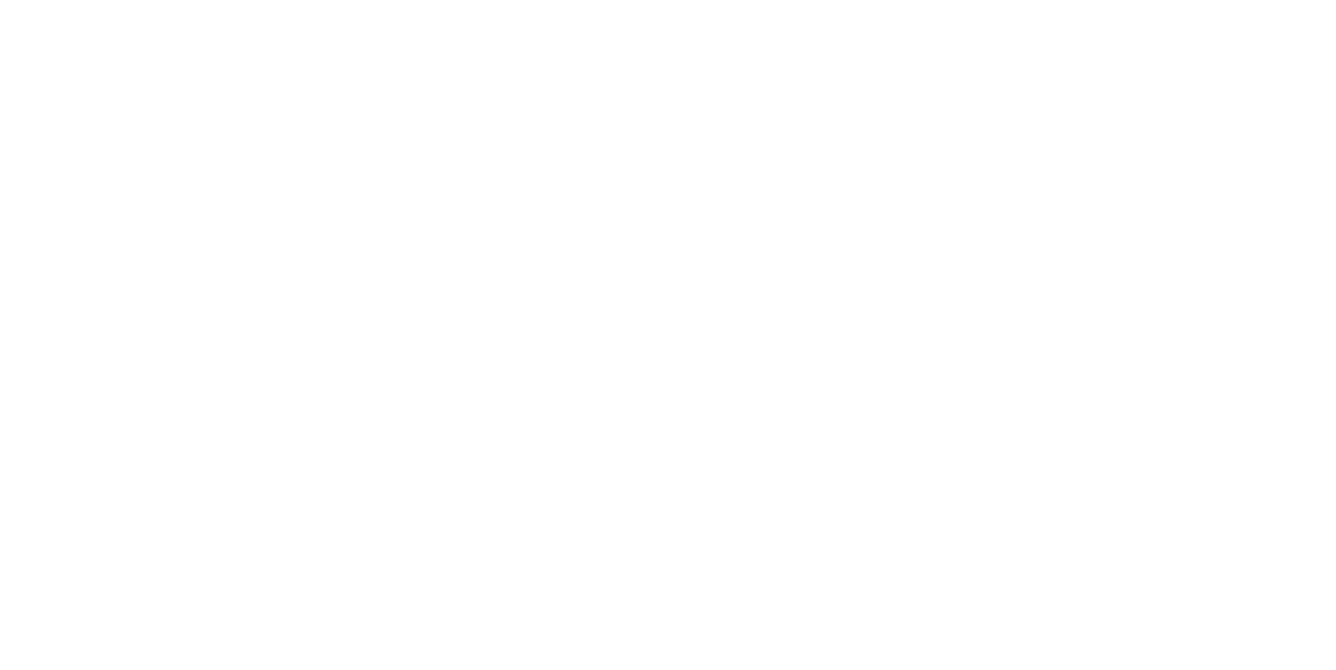 scroll, scrollTop: 0, scrollLeft: 0, axis: both 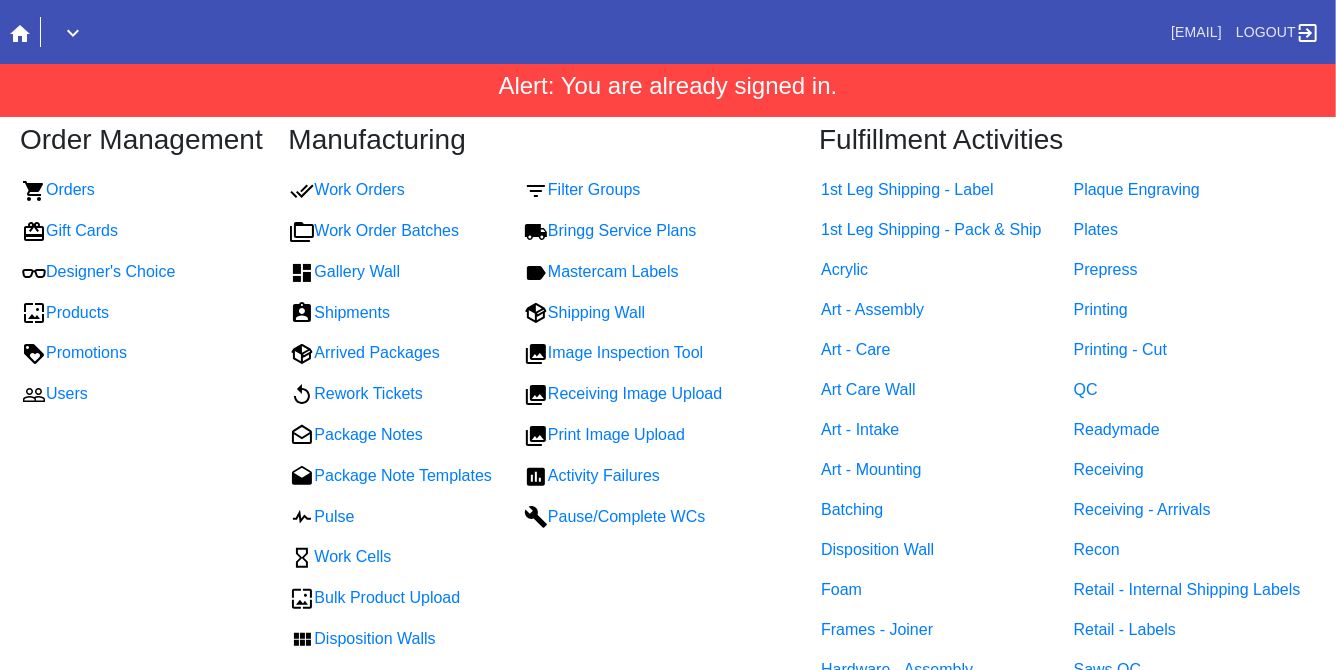 click 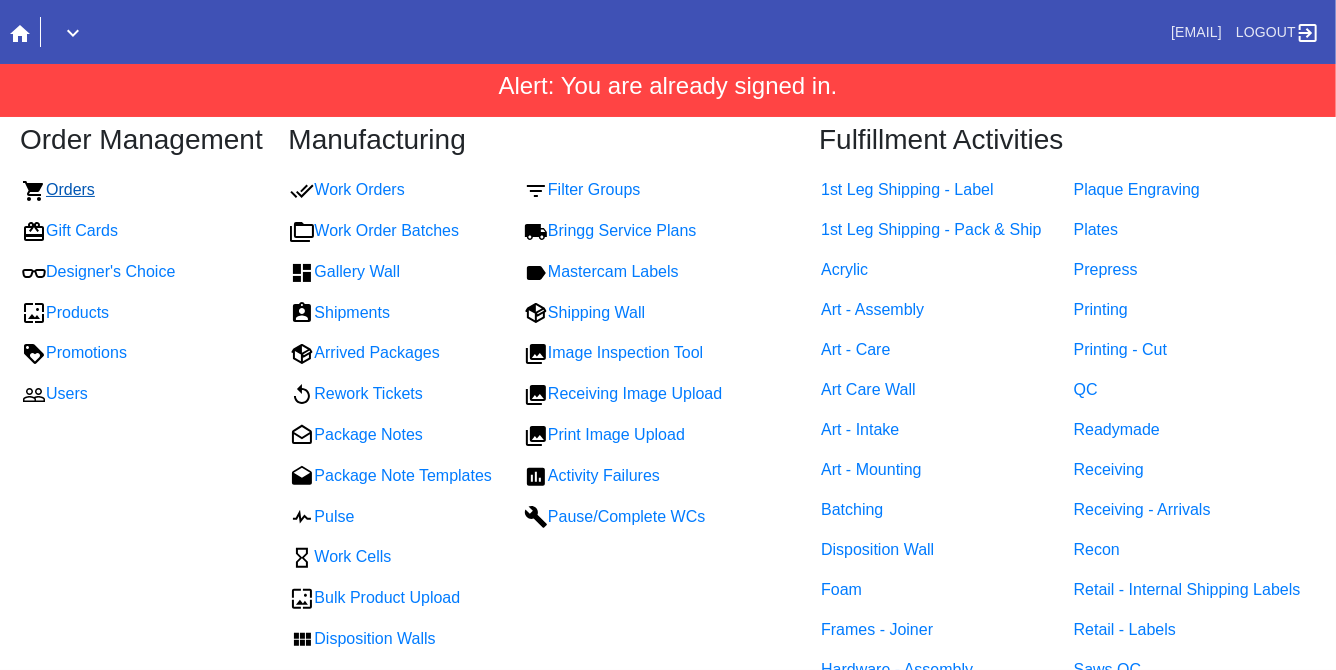 click on "Orders" at bounding box center [58, 189] 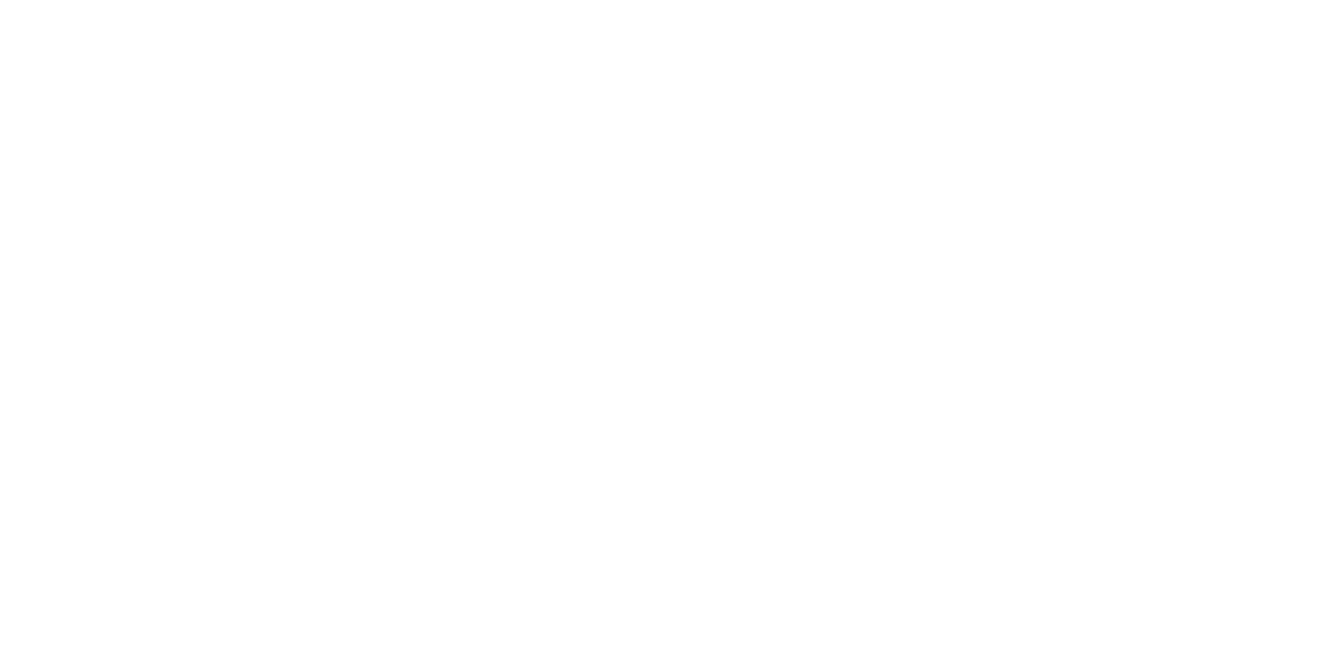 scroll, scrollTop: 0, scrollLeft: 0, axis: both 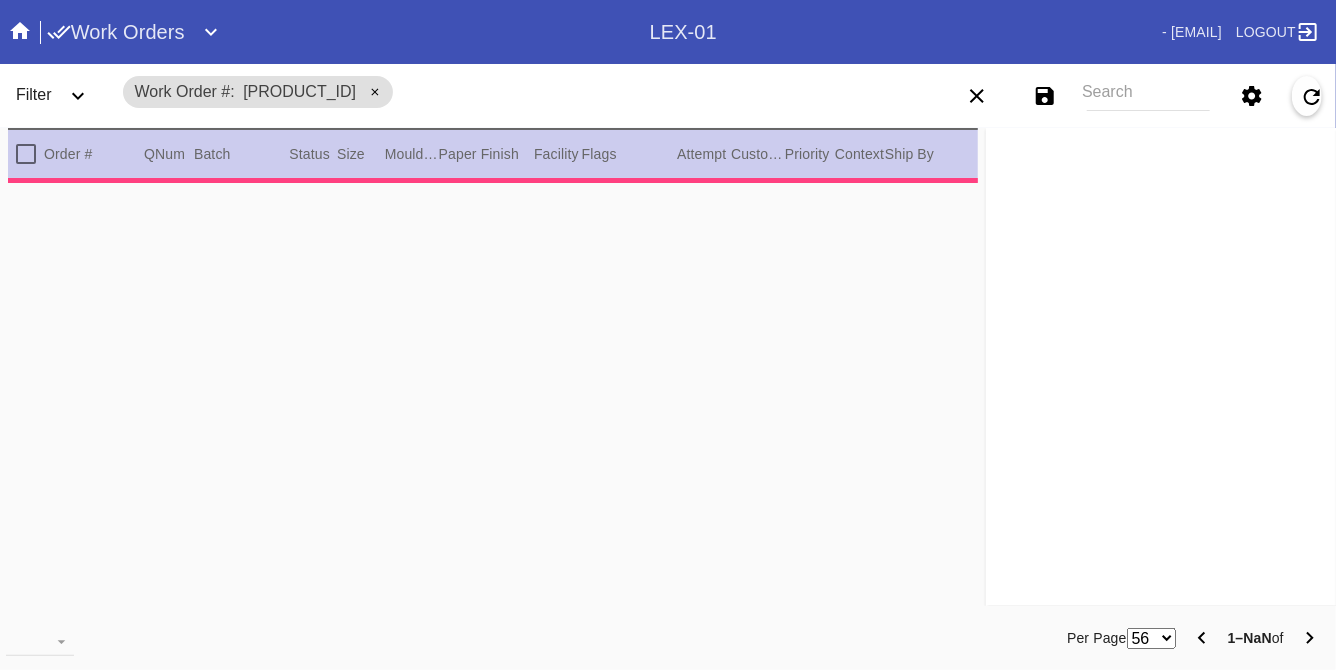 type on "3.0" 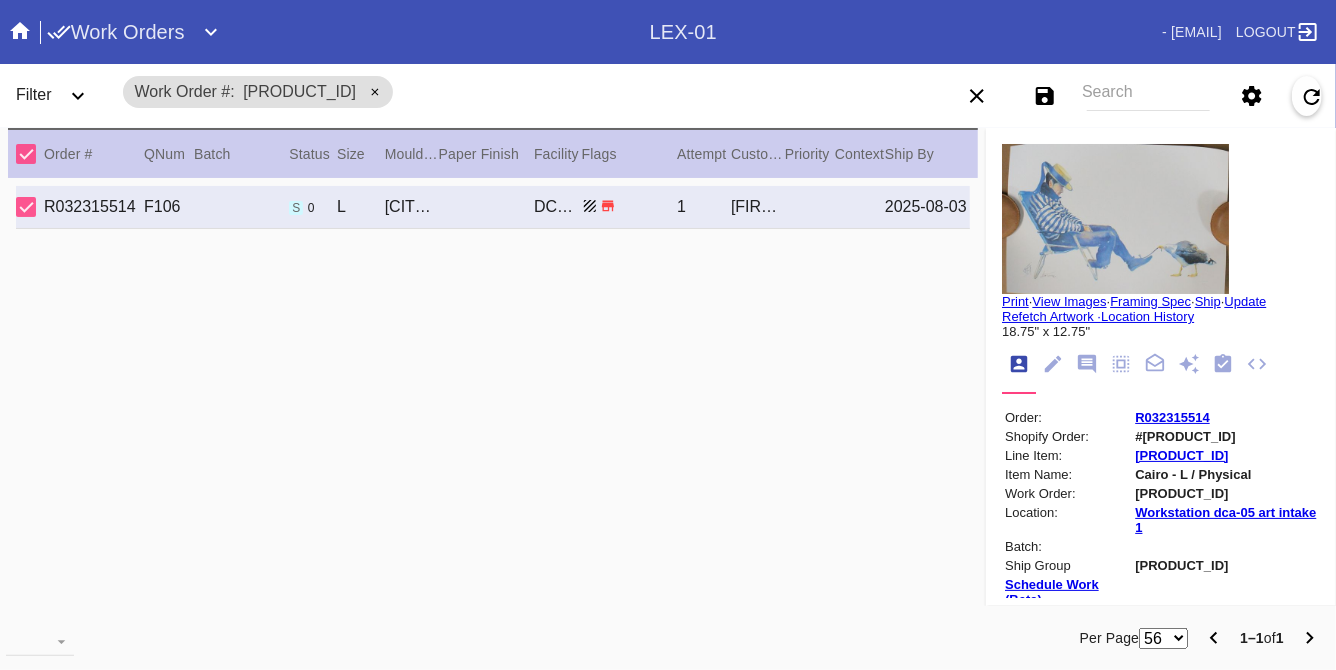 scroll, scrollTop: 30, scrollLeft: 0, axis: vertical 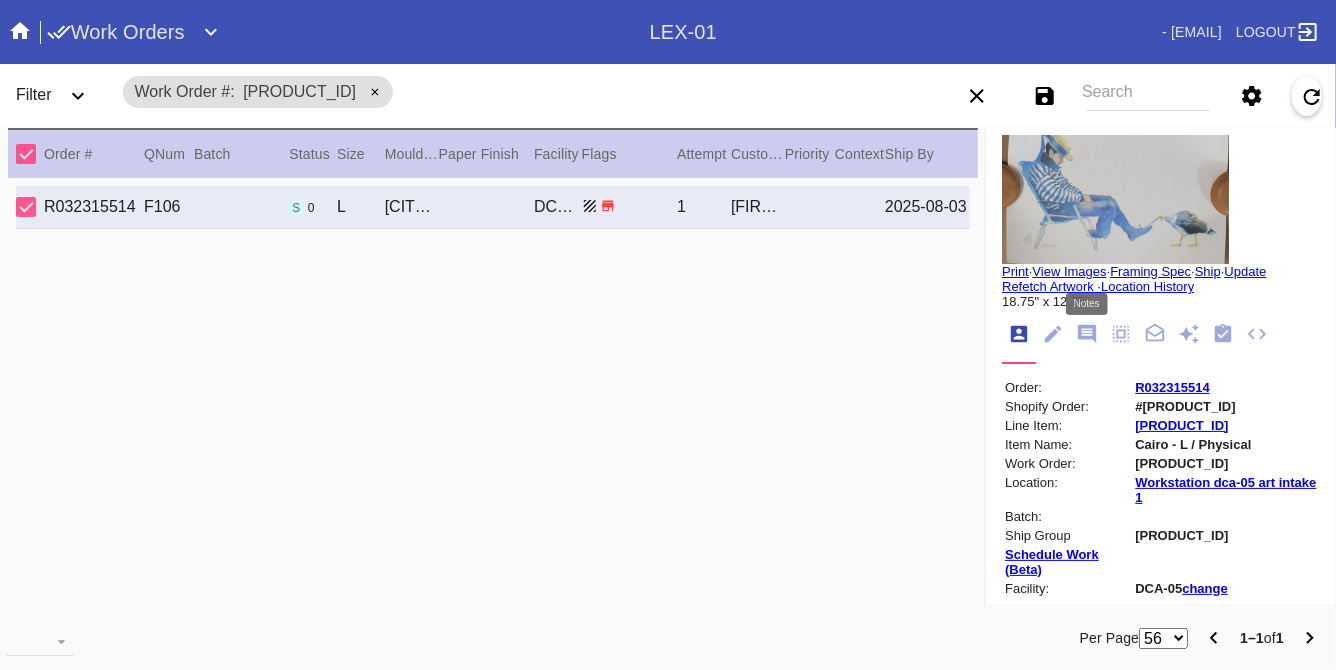 click 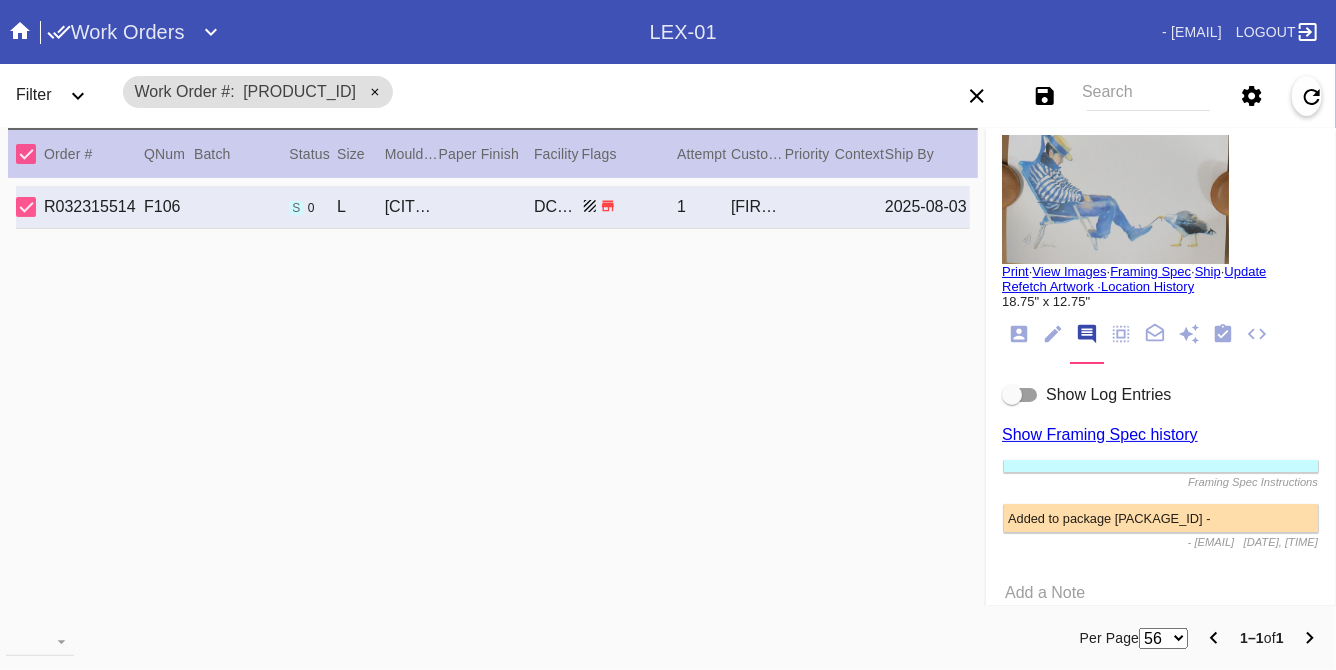 click on "Show Log Entries" at bounding box center (1161, 395) 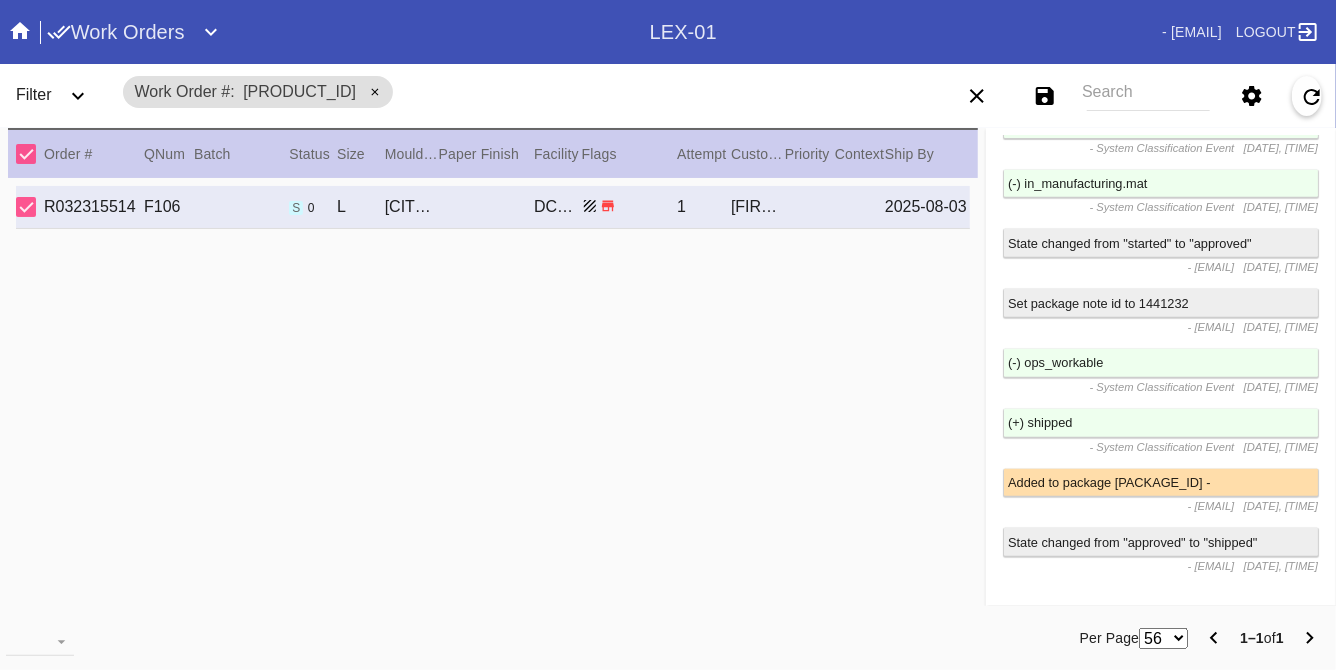 scroll, scrollTop: 4321, scrollLeft: 0, axis: vertical 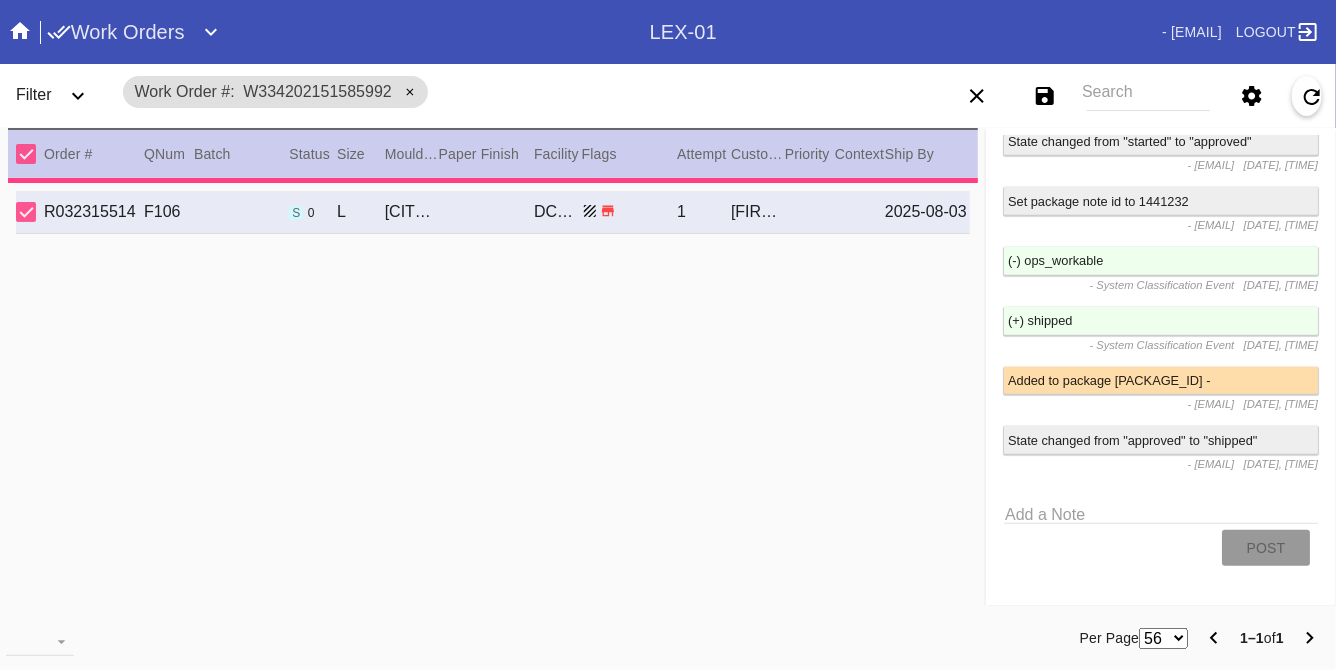 type on "1.5" 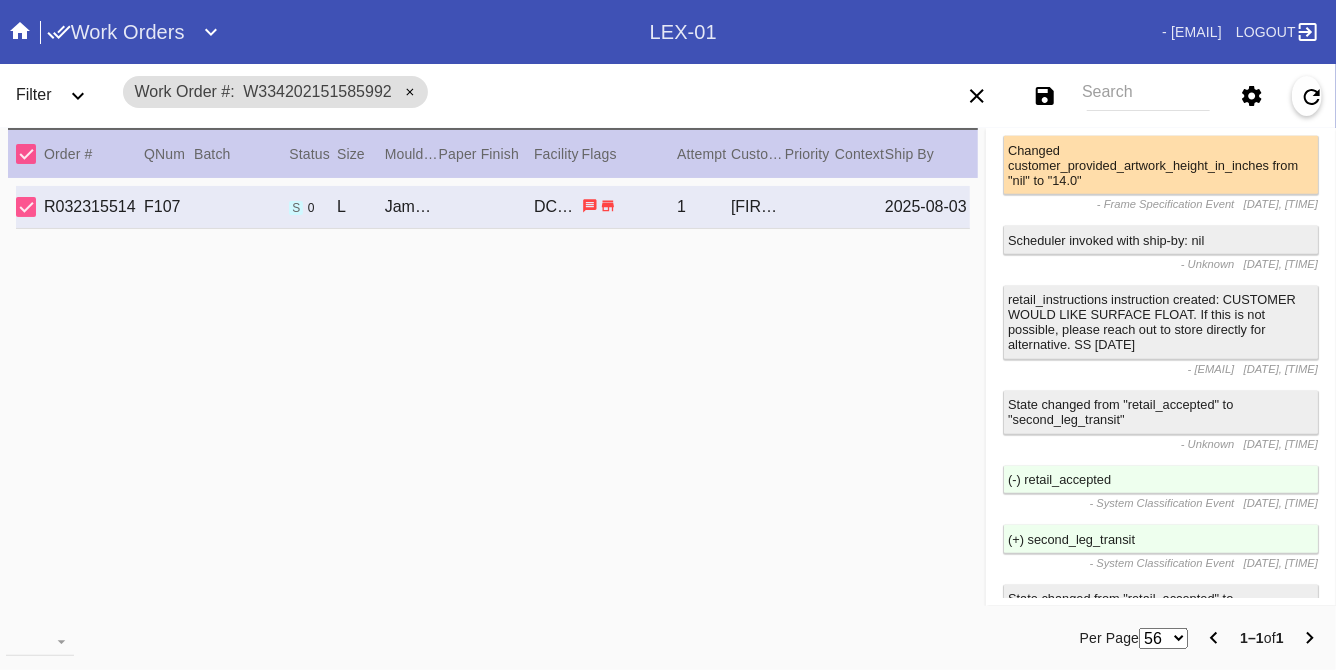 scroll, scrollTop: 0, scrollLeft: 0, axis: both 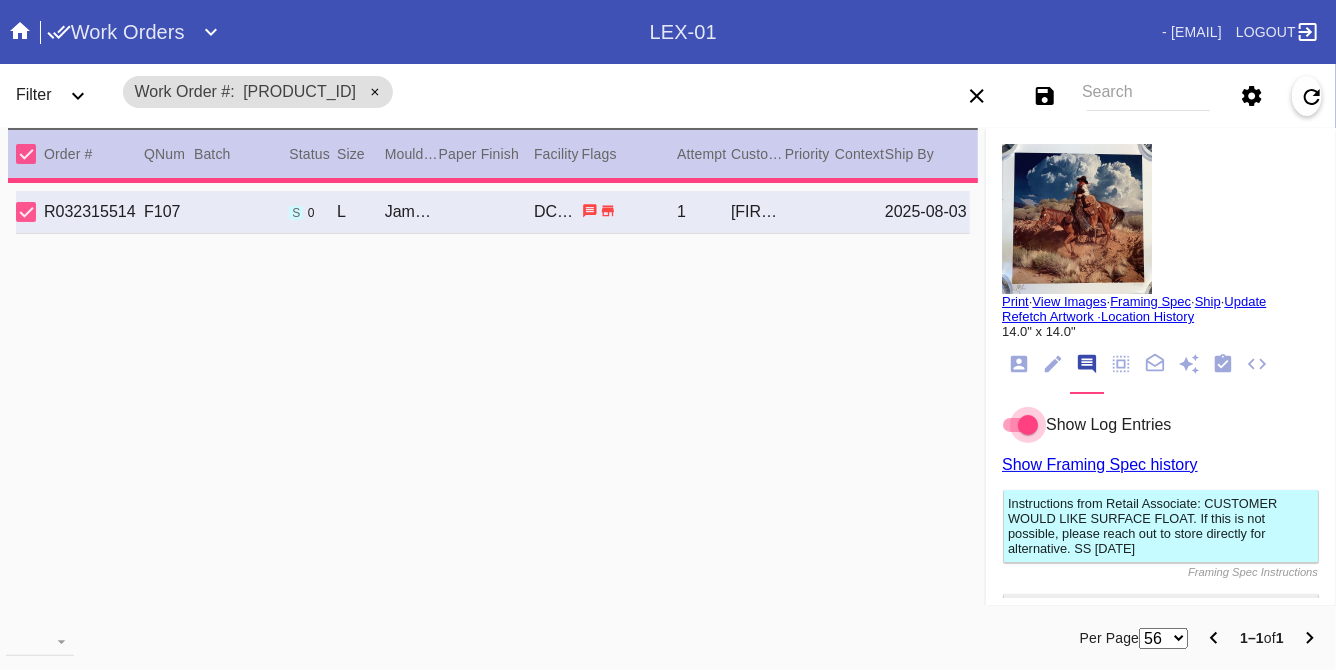 type on "3.0" 